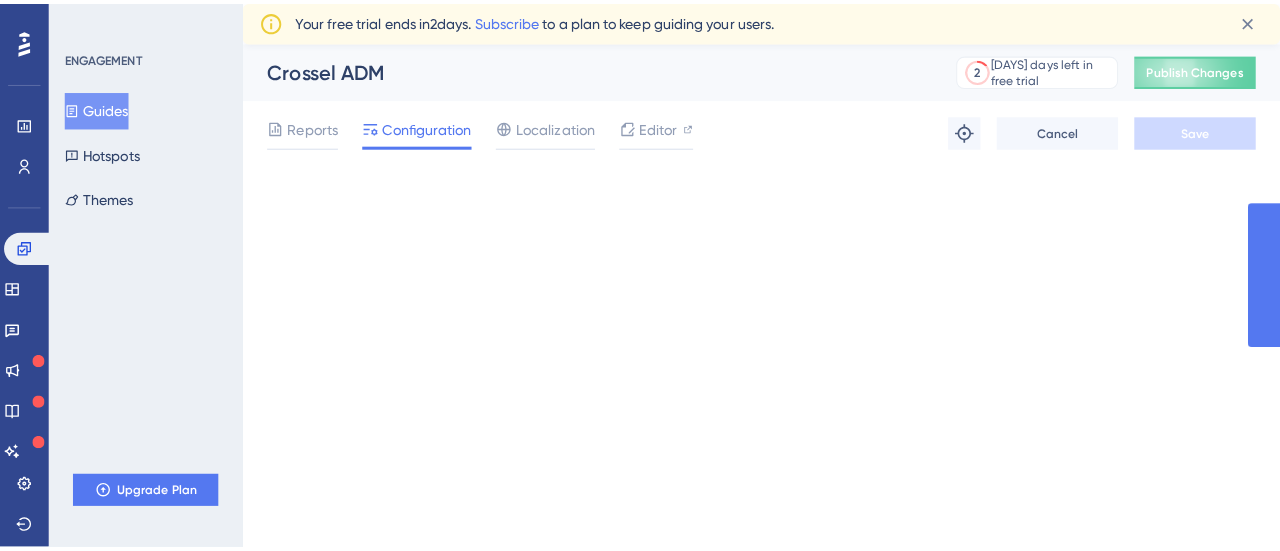 scroll, scrollTop: 0, scrollLeft: 0, axis: both 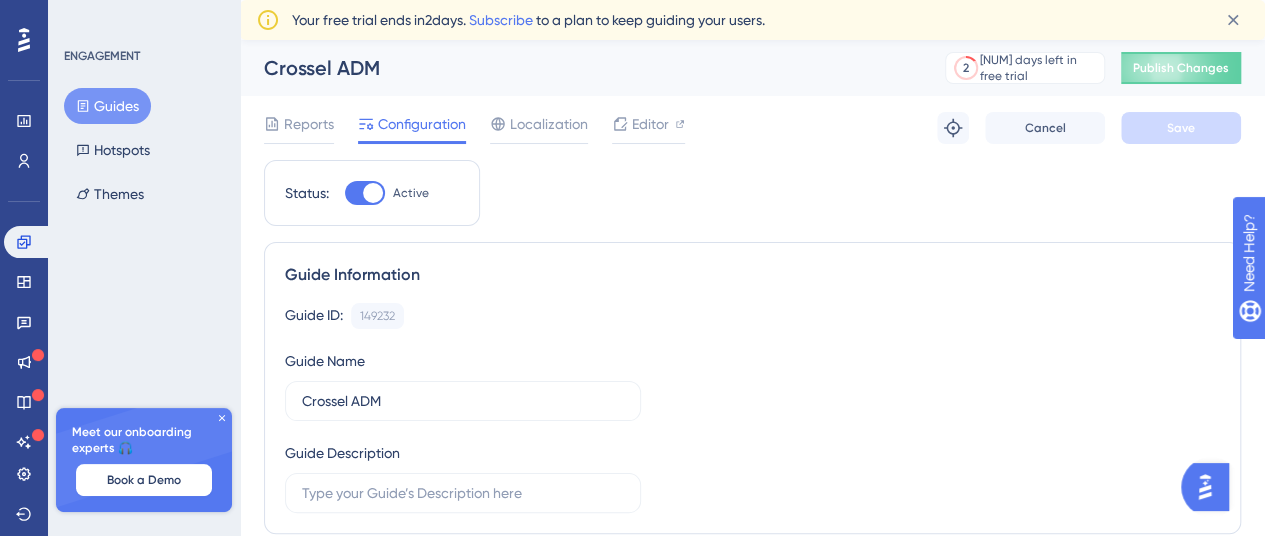 click on "Guides" at bounding box center (107, 106) 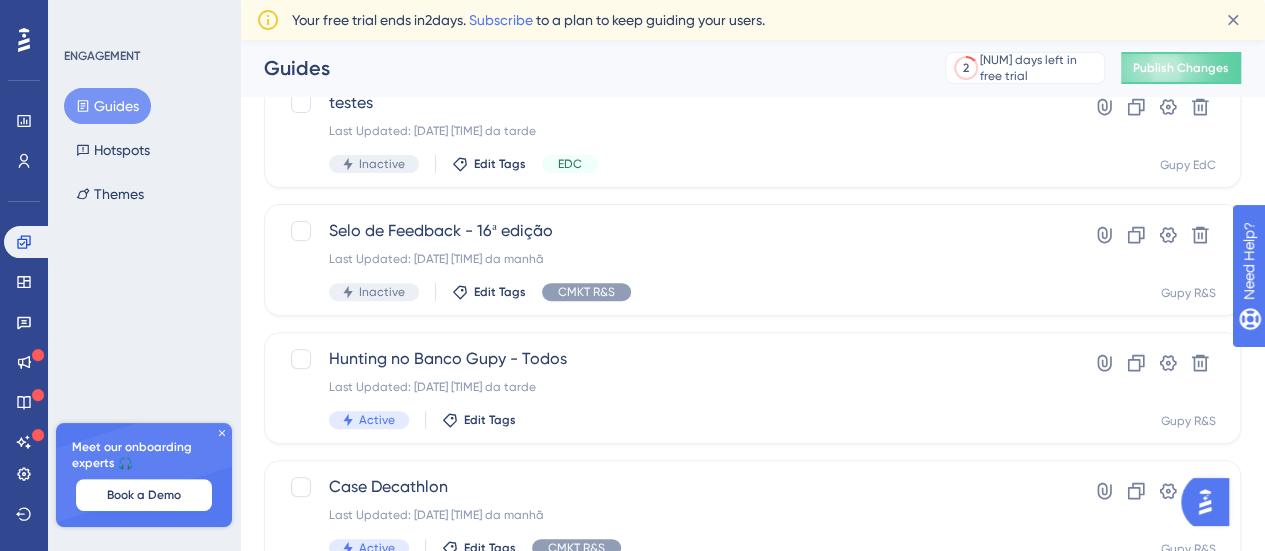 scroll, scrollTop: 200, scrollLeft: 0, axis: vertical 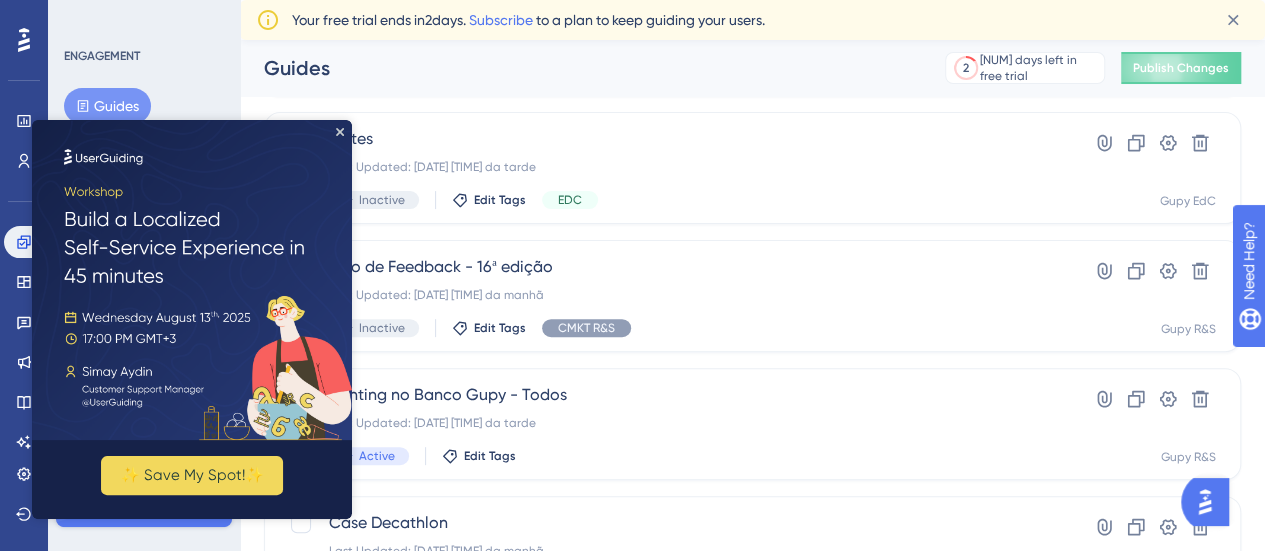 click at bounding box center (192, 280) 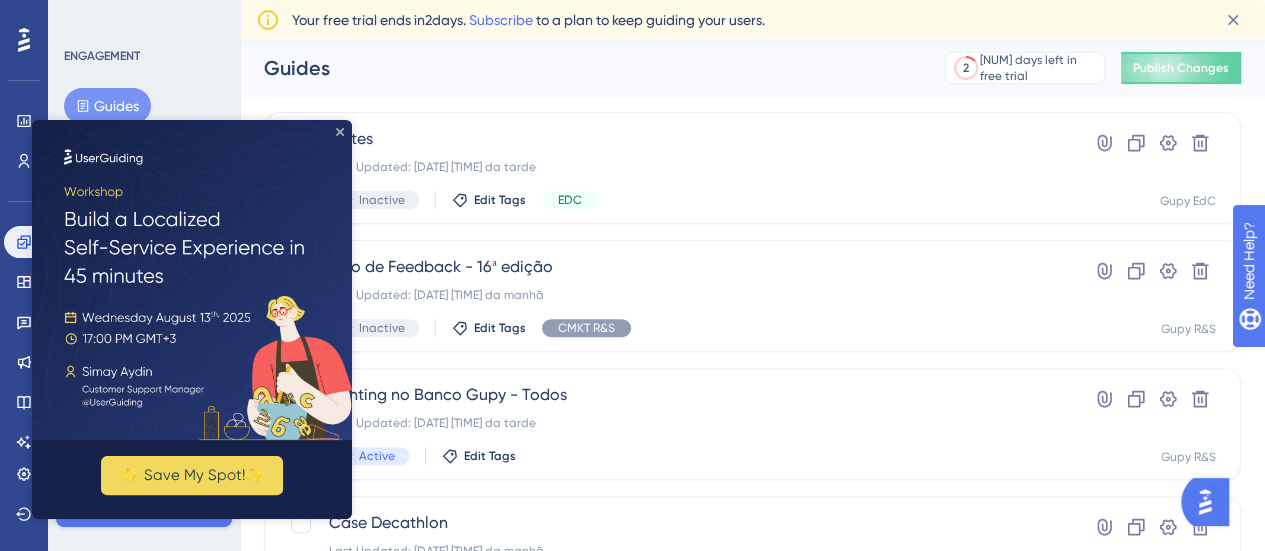 click 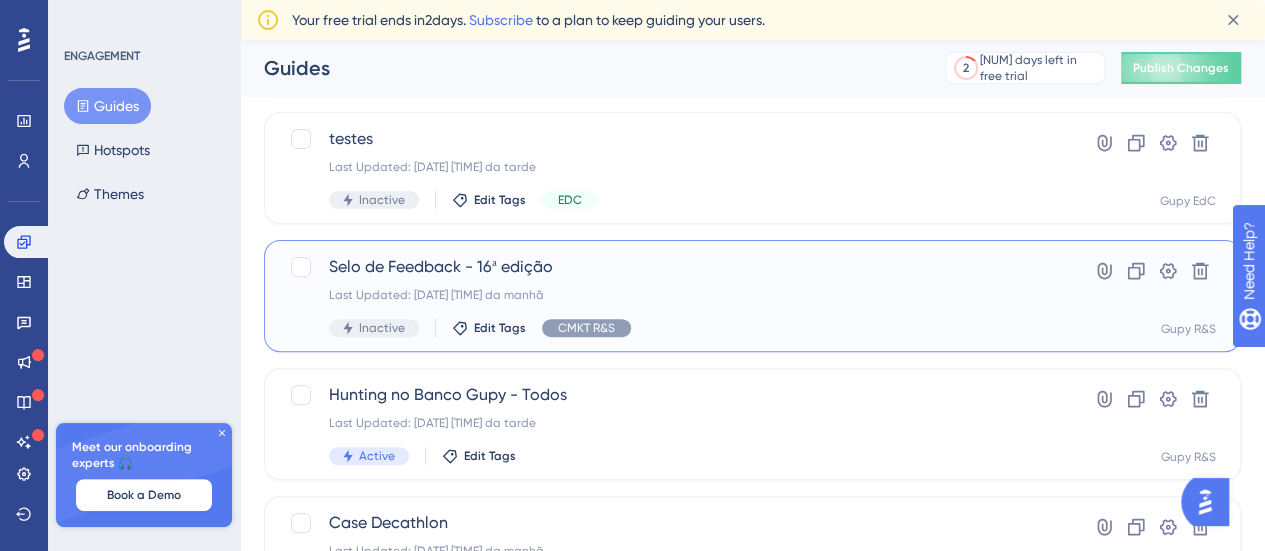 click on "Selo de Feedback - 16ª edição" at bounding box center [672, 267] 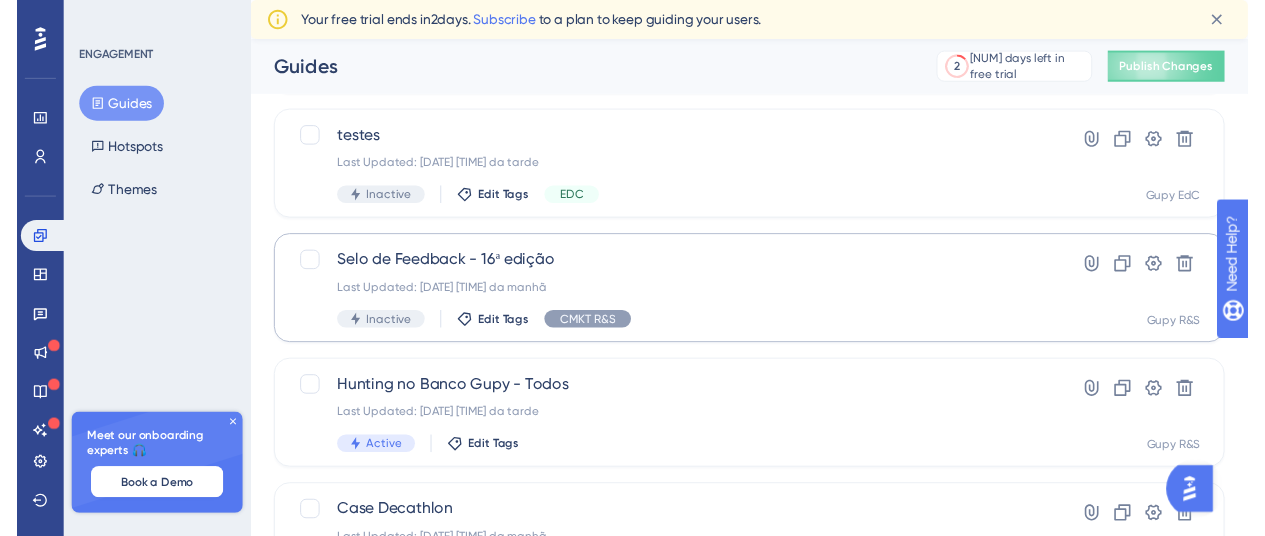 scroll, scrollTop: 0, scrollLeft: 0, axis: both 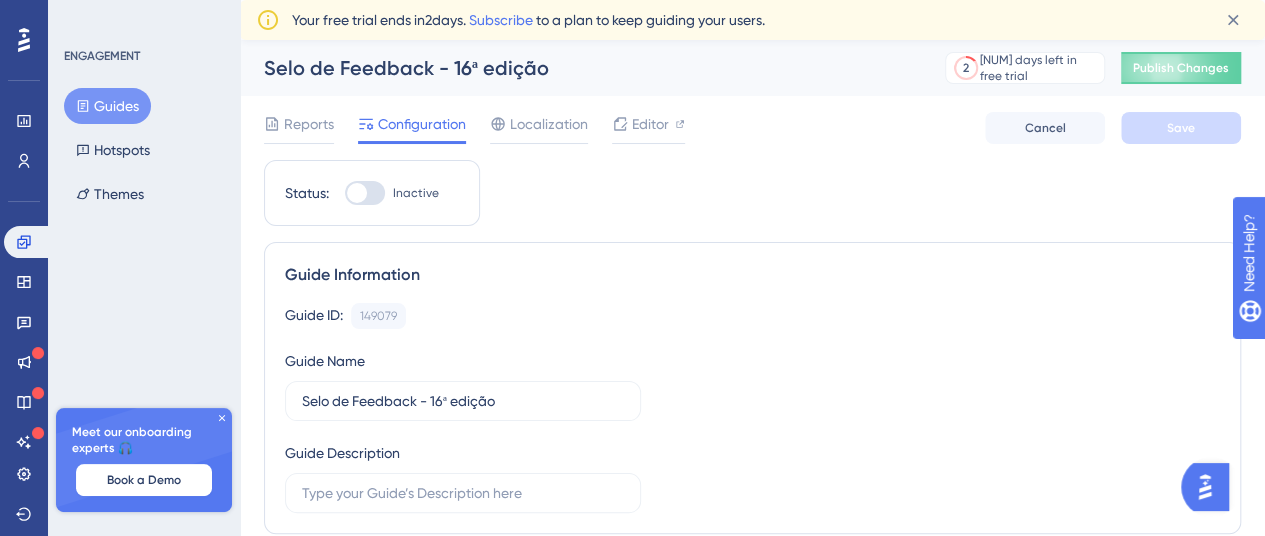 click on "Guides" at bounding box center [107, 106] 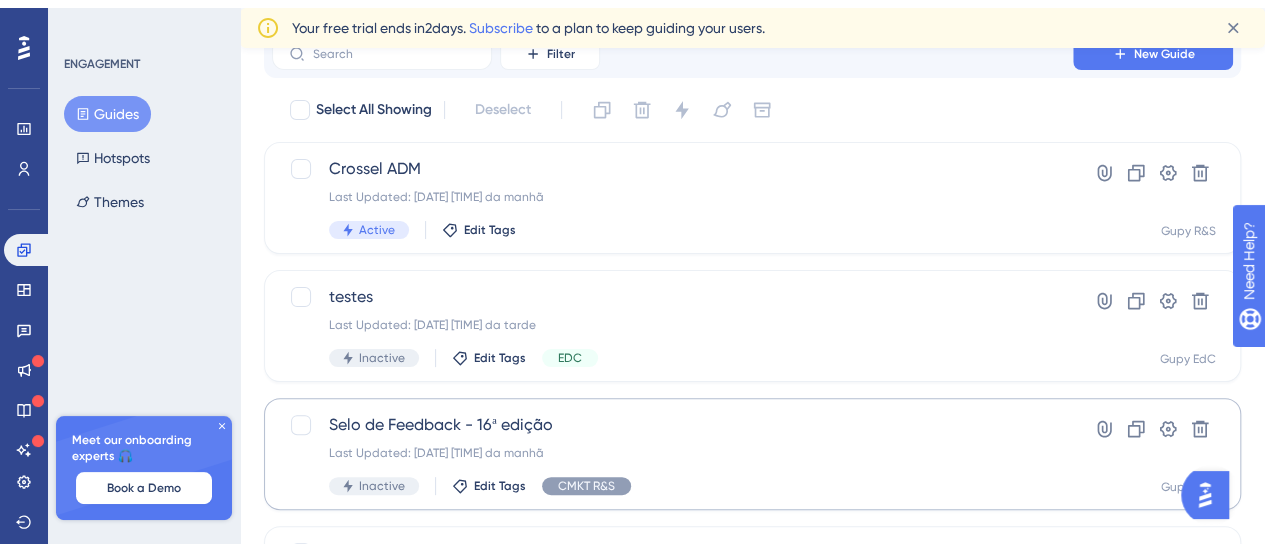 scroll, scrollTop: 100, scrollLeft: 0, axis: vertical 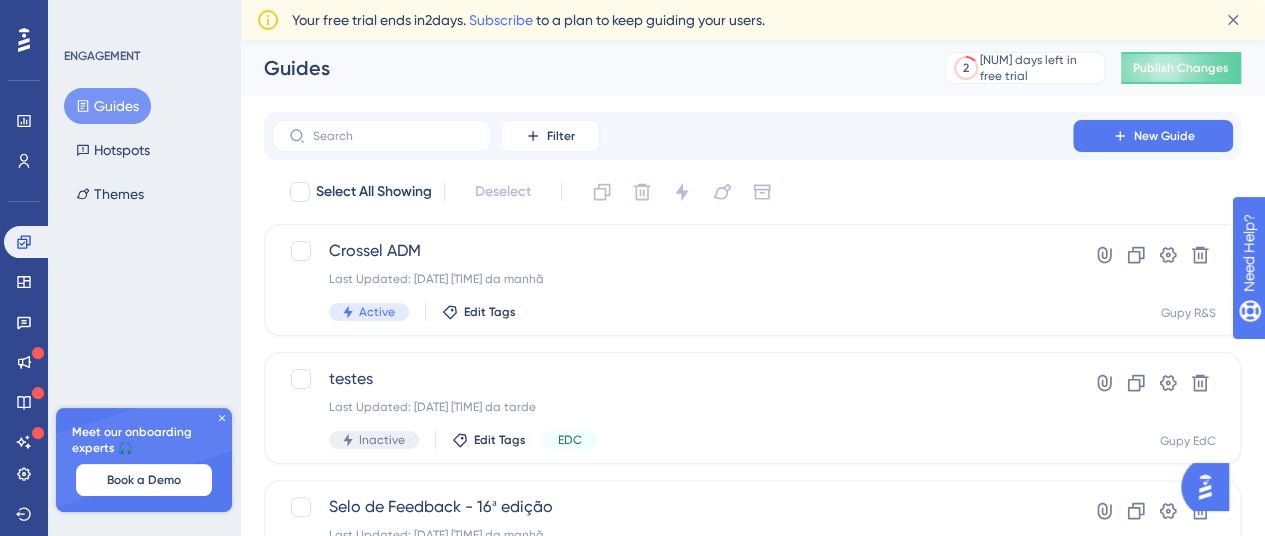 click 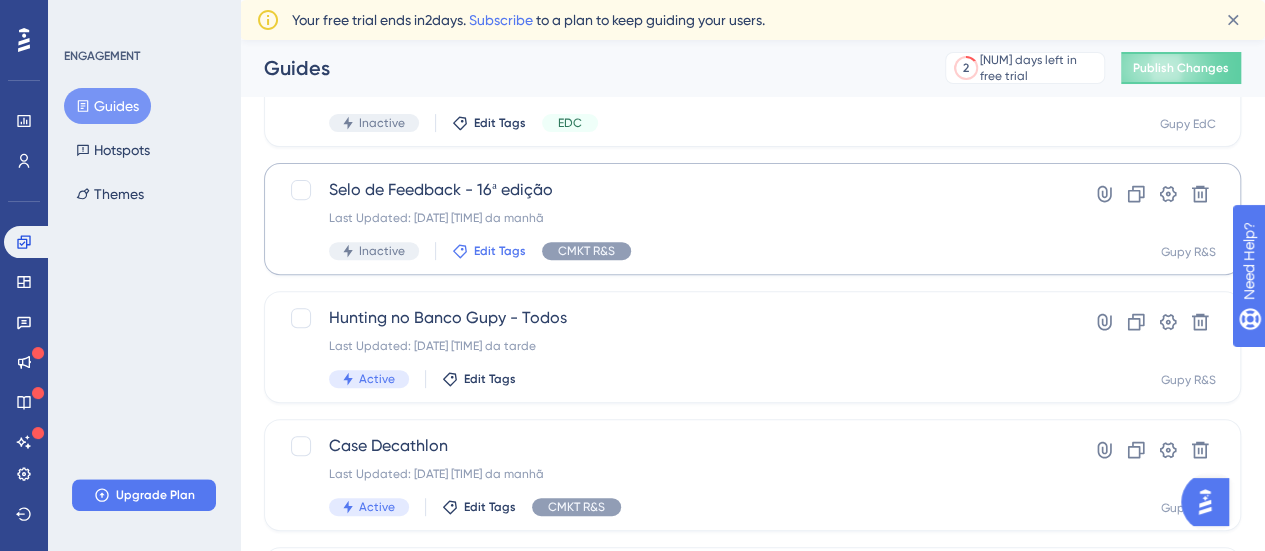 scroll, scrollTop: 400, scrollLeft: 0, axis: vertical 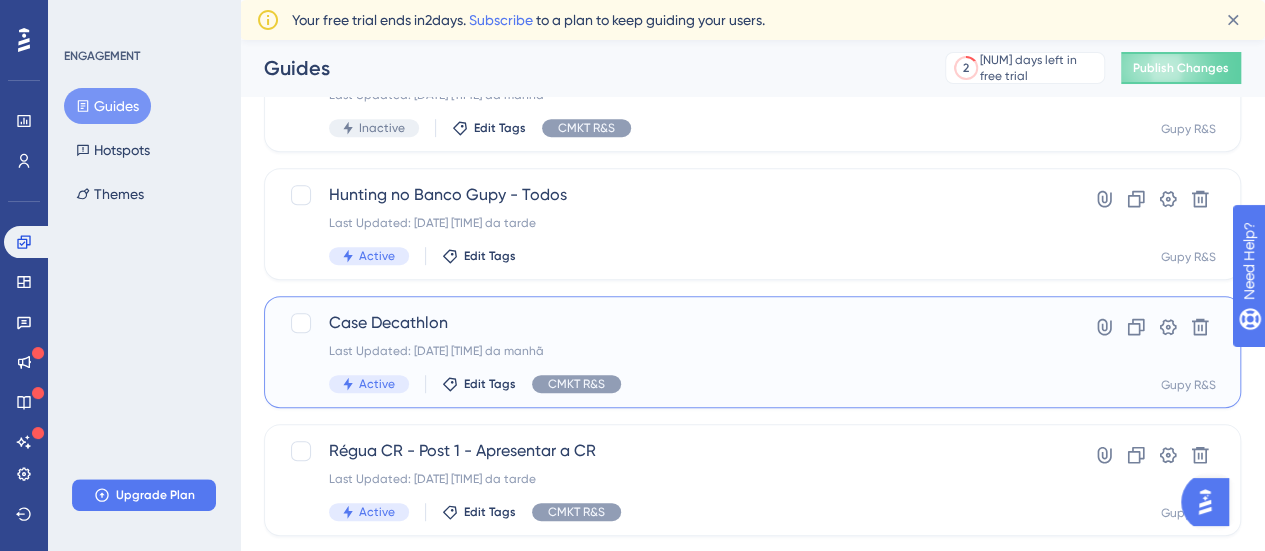 click on "Case Decathlon" at bounding box center (672, 323) 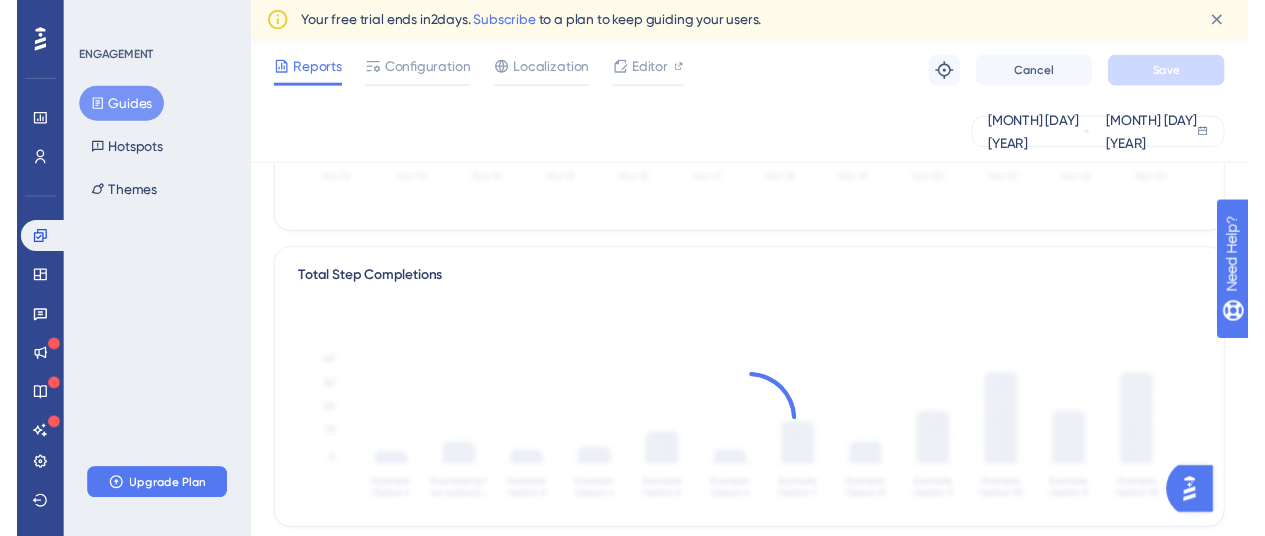 scroll, scrollTop: 0, scrollLeft: 0, axis: both 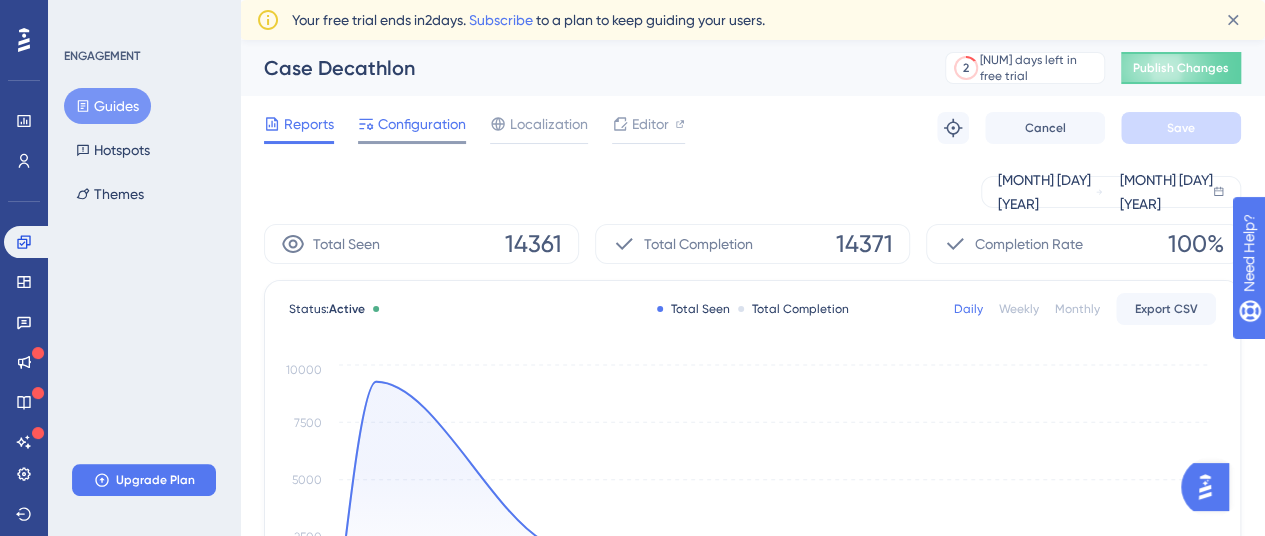 click on "Configuration" at bounding box center (422, 124) 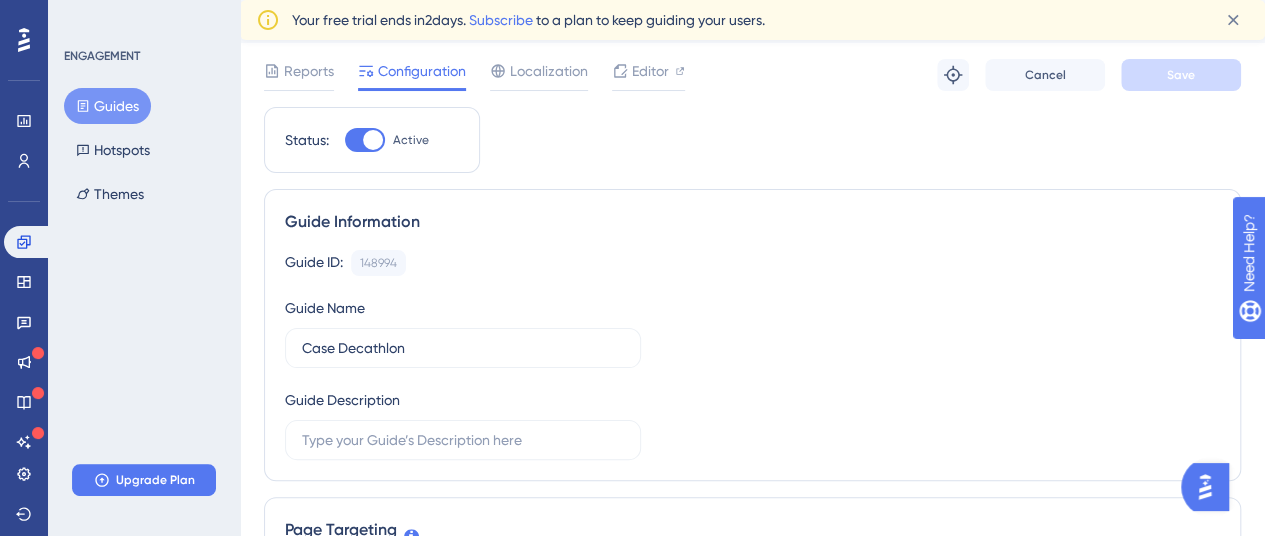 scroll, scrollTop: 0, scrollLeft: 0, axis: both 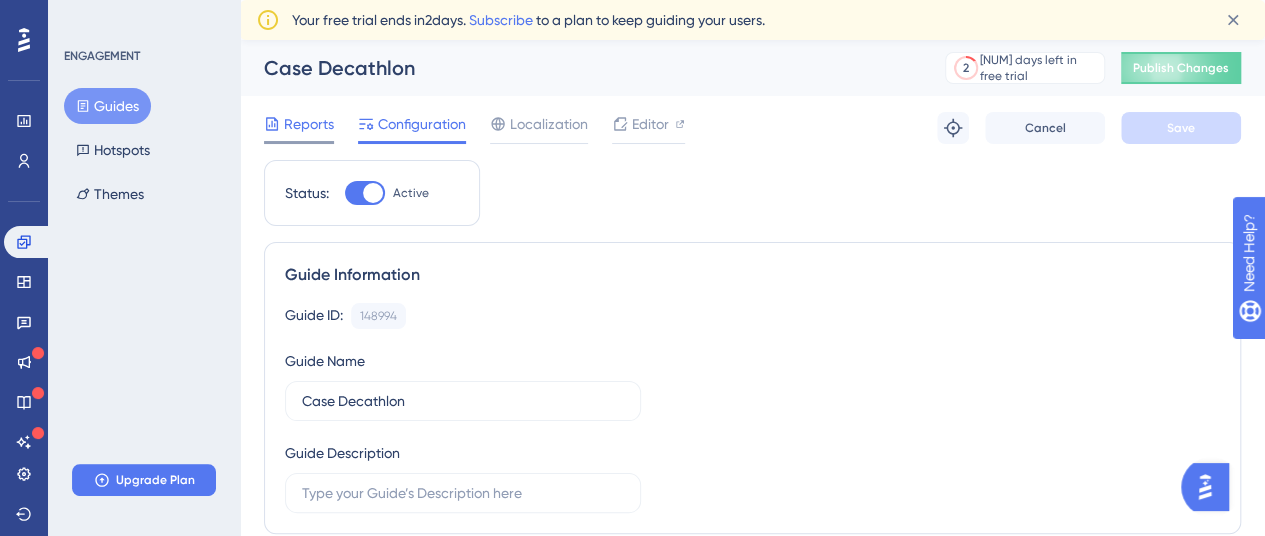 click on "Reports" at bounding box center (309, 124) 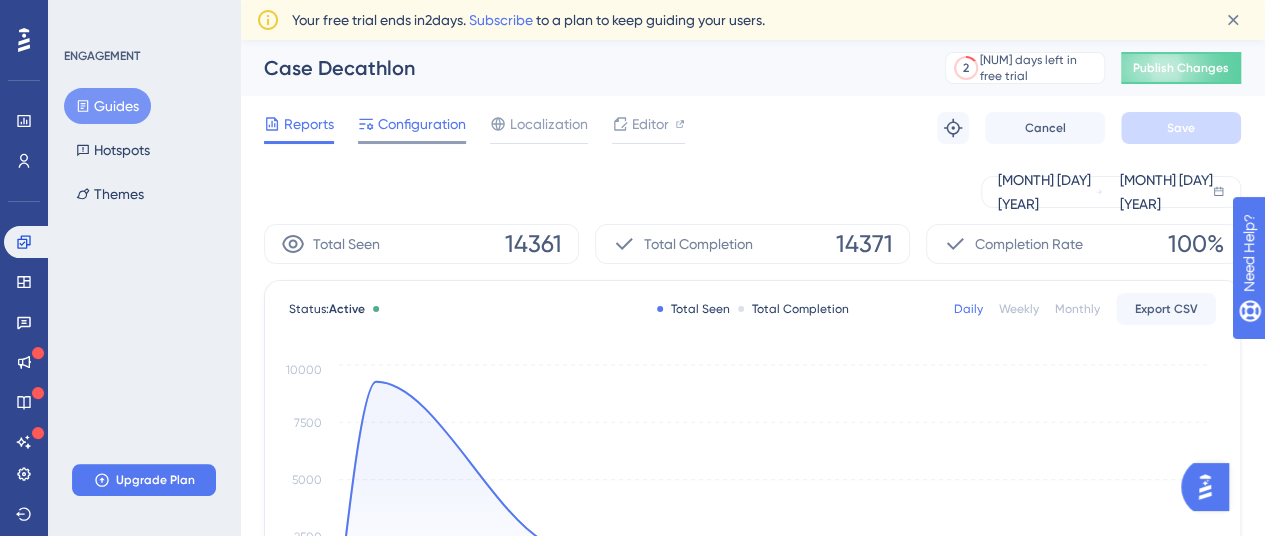 click on "Configuration" at bounding box center (422, 124) 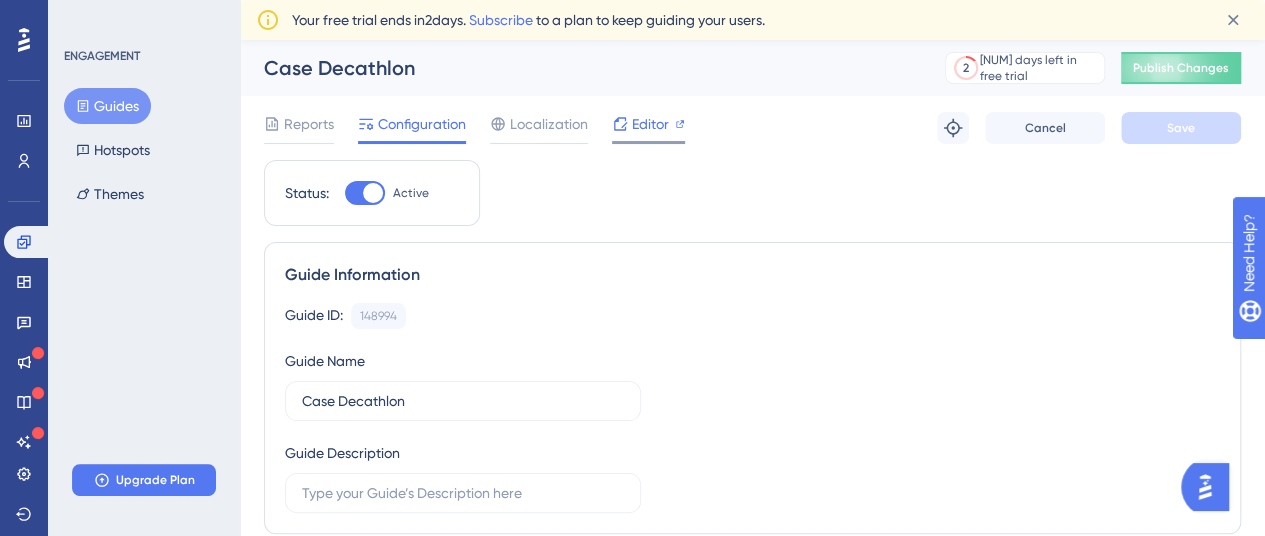 click on "Editor" at bounding box center [648, 128] 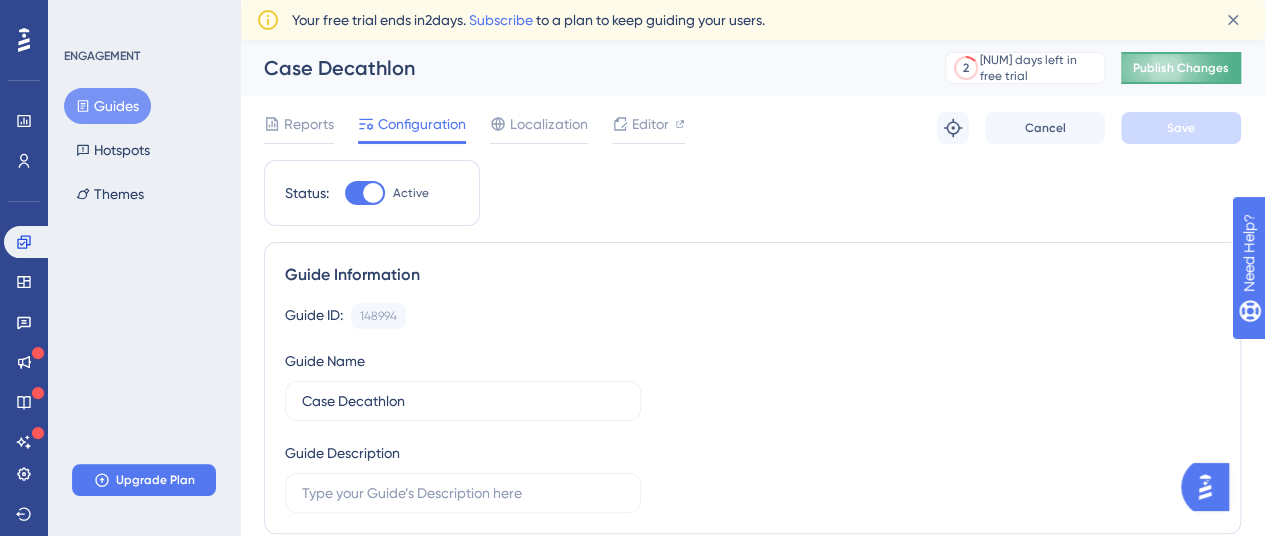 click on "Publish Changes" at bounding box center [1181, 68] 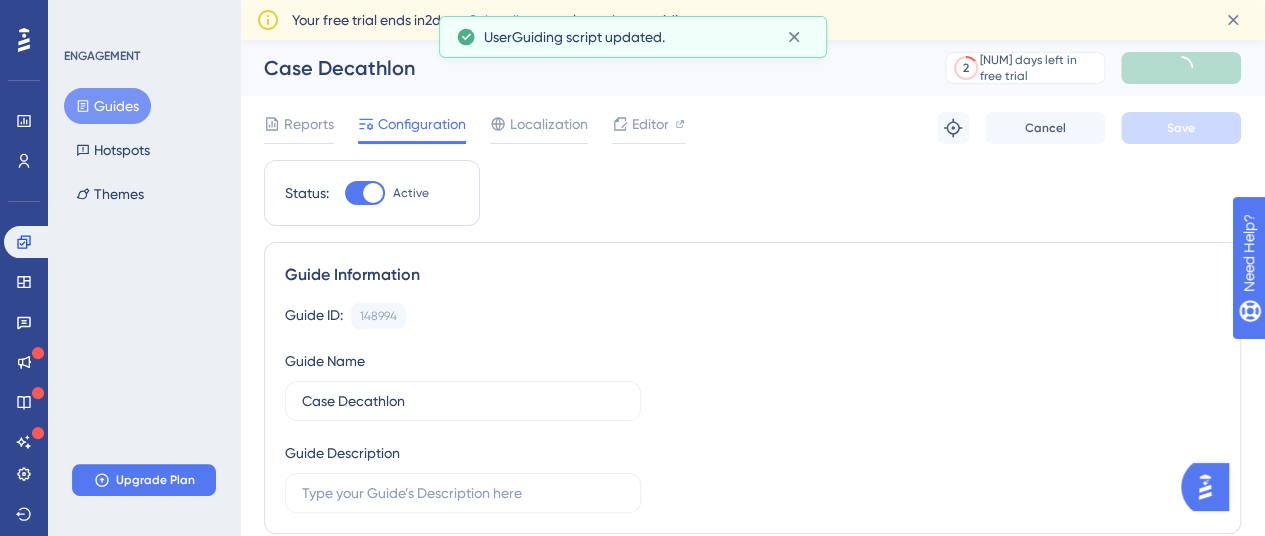 click on "Guides" at bounding box center [107, 106] 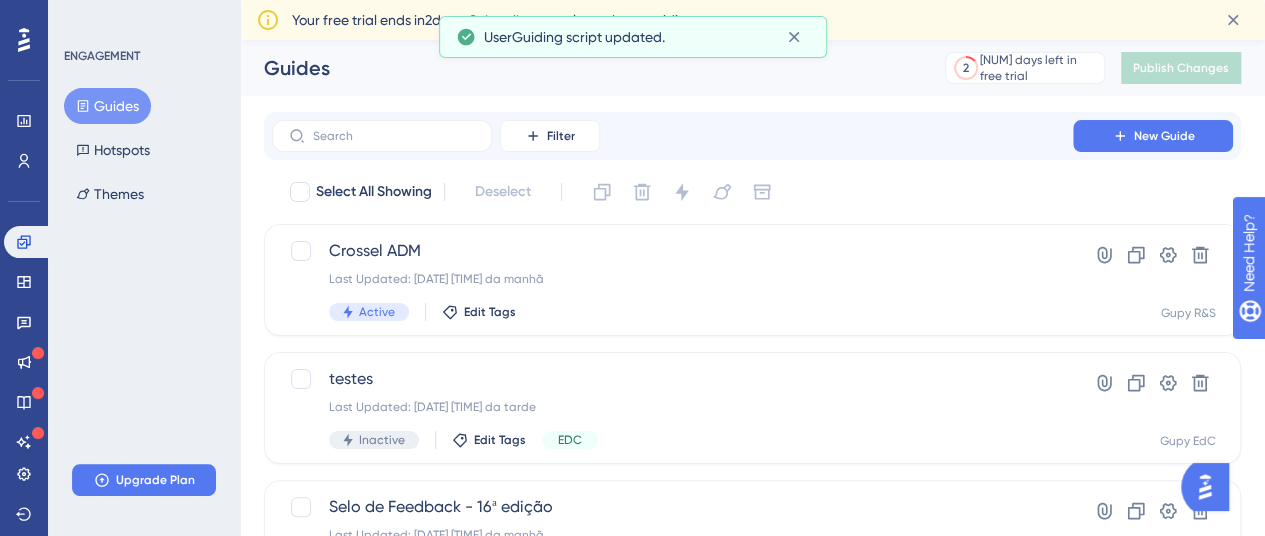 click on "Select All Showing Deselect Crossel ADM Last Updated: [DATE] [TIME] da manhã Active Edit Tags Hyperlink Clone Settings Delete Gupy R&S testes Last Updated: [DATE] [TIME] da tarde Inactive Edit Tags EDC Hyperlink Clone Settings Delete Gupy EdC Selo de Feedback - 16ª edição Last Updated: [DATE] [TIME] da manhã Inactive Edit Tags CMKT R&S Hyperlink Clone Settings Delete Gupy R&S Hunting no Banco Gupy - Todos Last Updated: [DATE] [TIME] da tarde Active Edit Tags Hyperlink Clone Settings Delete Gupy R&S Case Decathlon Last Updated: [DATE] [TIME] da manhã Active Edit Tags CMKT R&S Hyperlink Clone Settings Delete Gupy R&S Régua CR -  Post 1 - Apresentar a CR Last Updated: [DATE] [TIME] da tarde Active Edit Tags CMKT R&S Hyperlink Clone Settings Delete Gupy R&S Convite - Open Calls Last Updated: [DATE] [TIME] da manhã Inactive Edit Tags CMKT R&S Hyperlink Clone Settings Delete Gupy R&S Educorp - Introdução Last Updated: [DATE] [TIME] da tarde Active Edit Tags EDC Hyperlink Clone EDC" at bounding box center (752, 832) 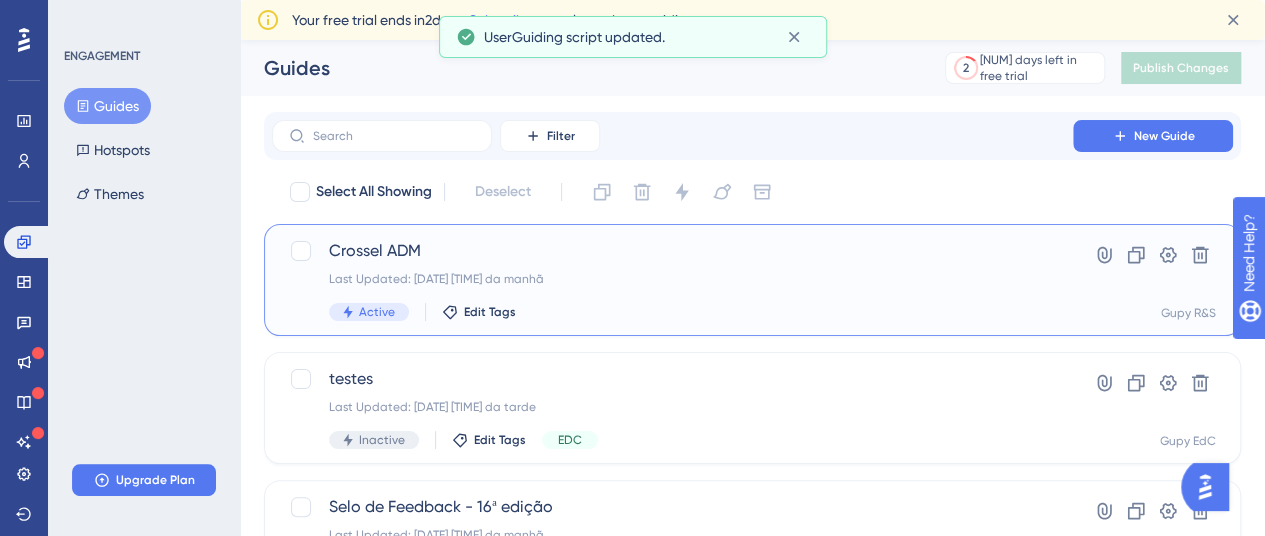 click on "Crossel ADM" at bounding box center (672, 251) 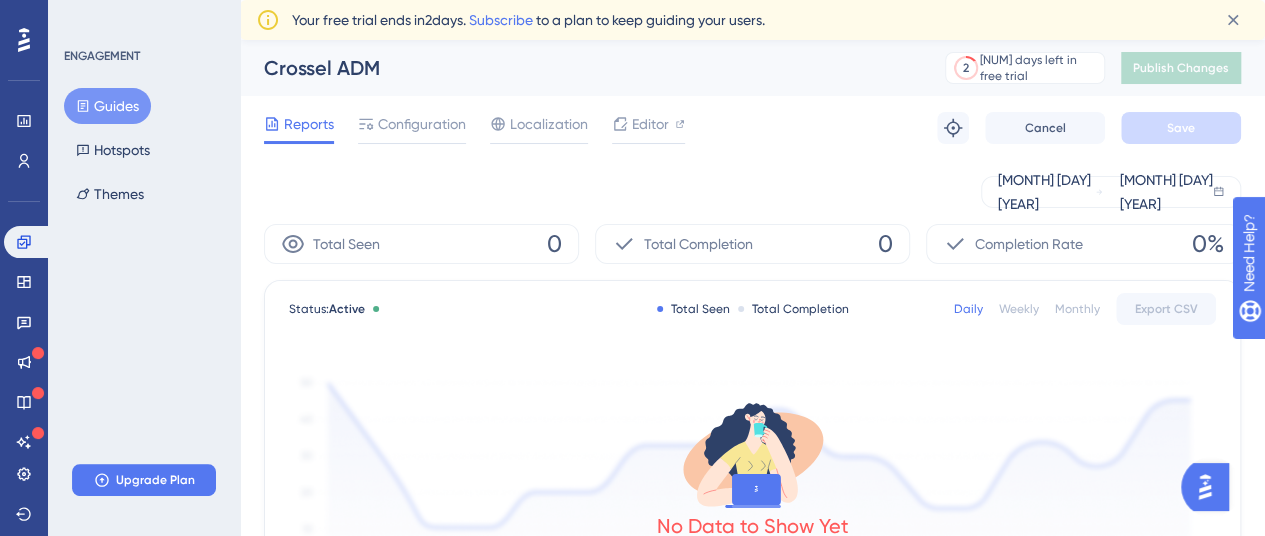 click on "Guides" at bounding box center [107, 106] 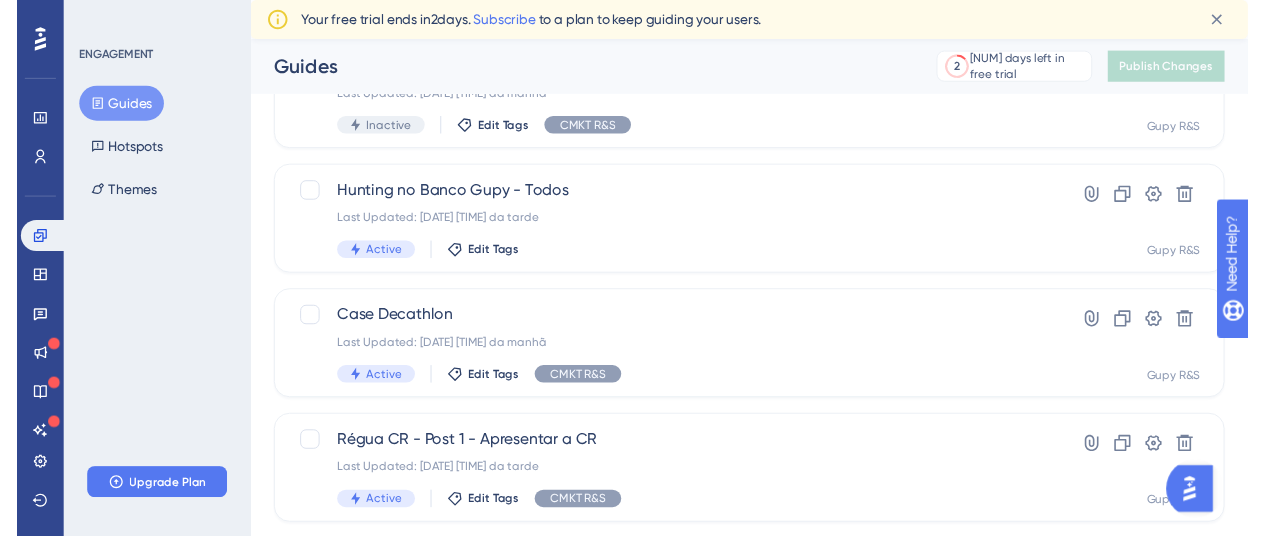 scroll, scrollTop: 0, scrollLeft: 0, axis: both 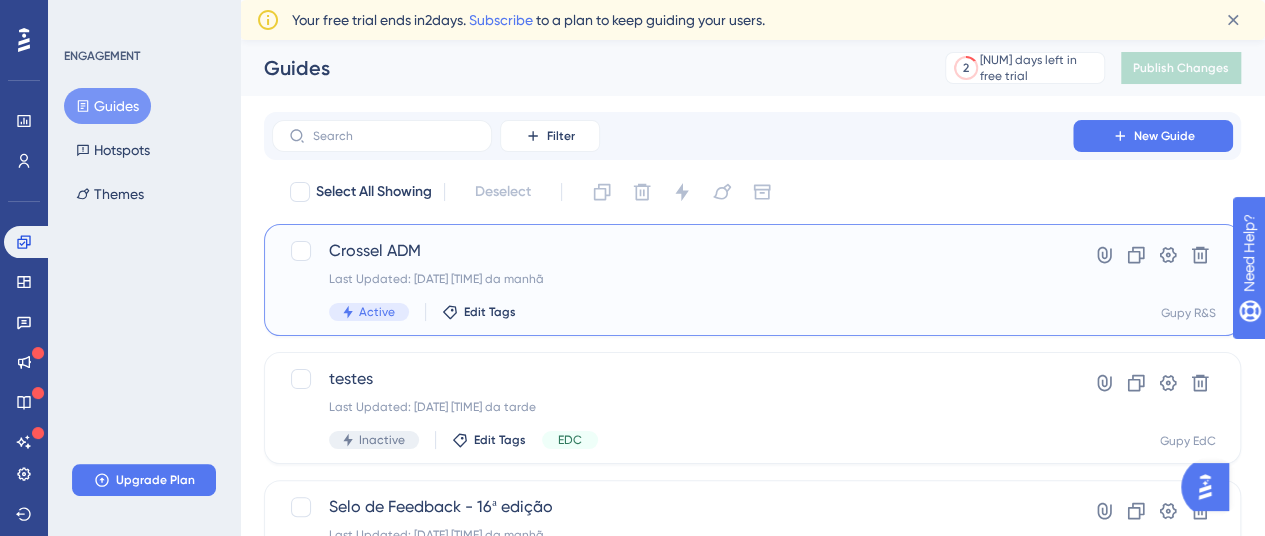 click on "Crossel ADM" at bounding box center (672, 251) 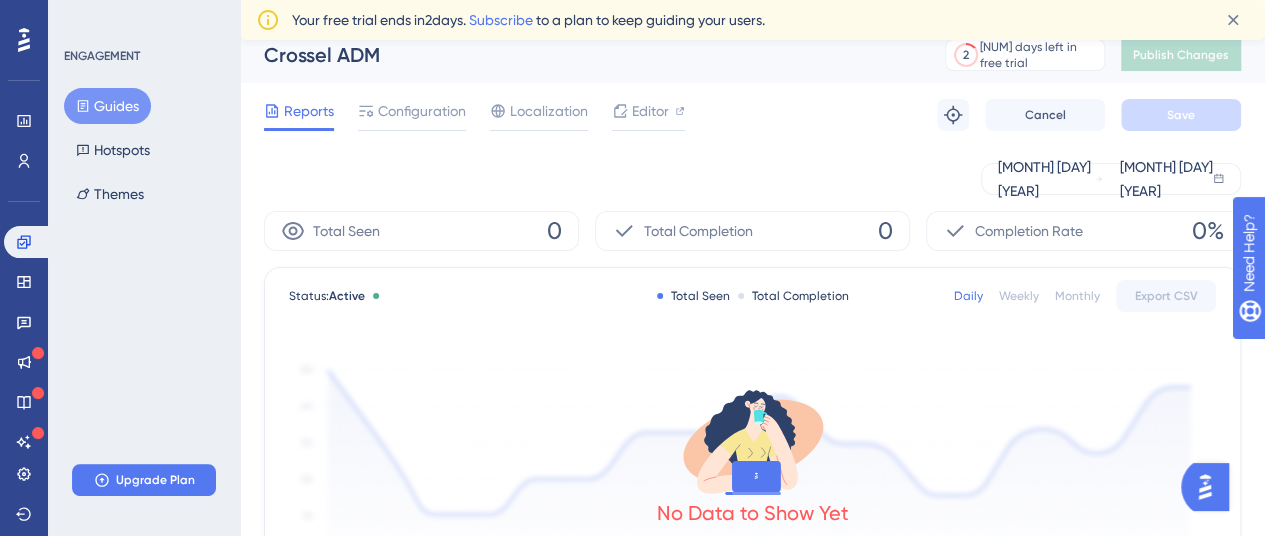 scroll, scrollTop: 0, scrollLeft: 0, axis: both 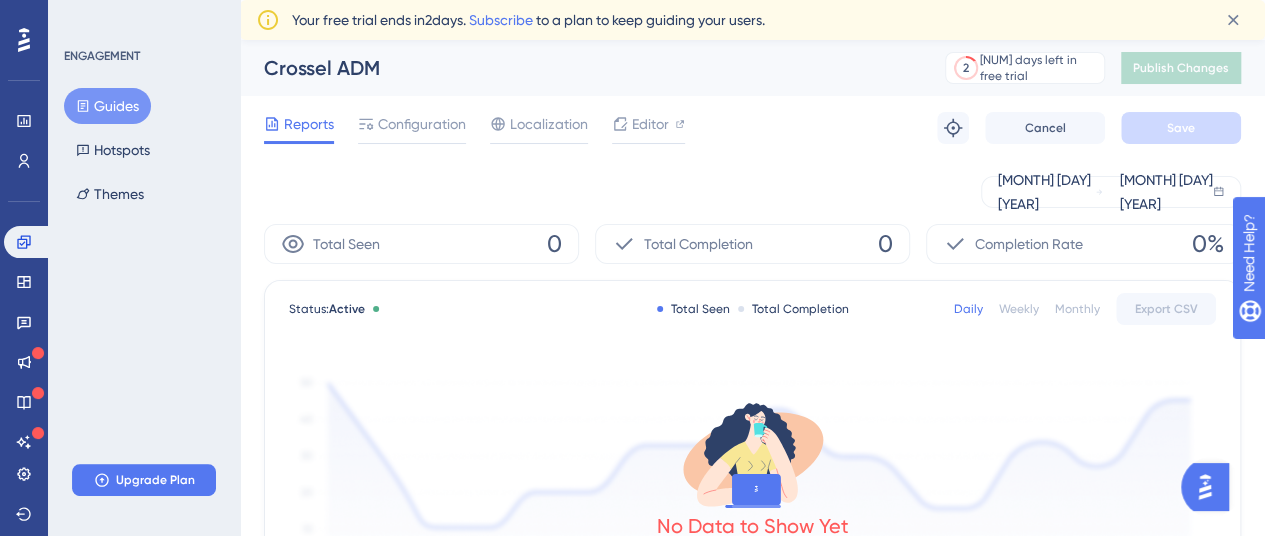 click on "Reports Configuration Localization Editor Troubleshoot Cancel Save" at bounding box center [752, 128] 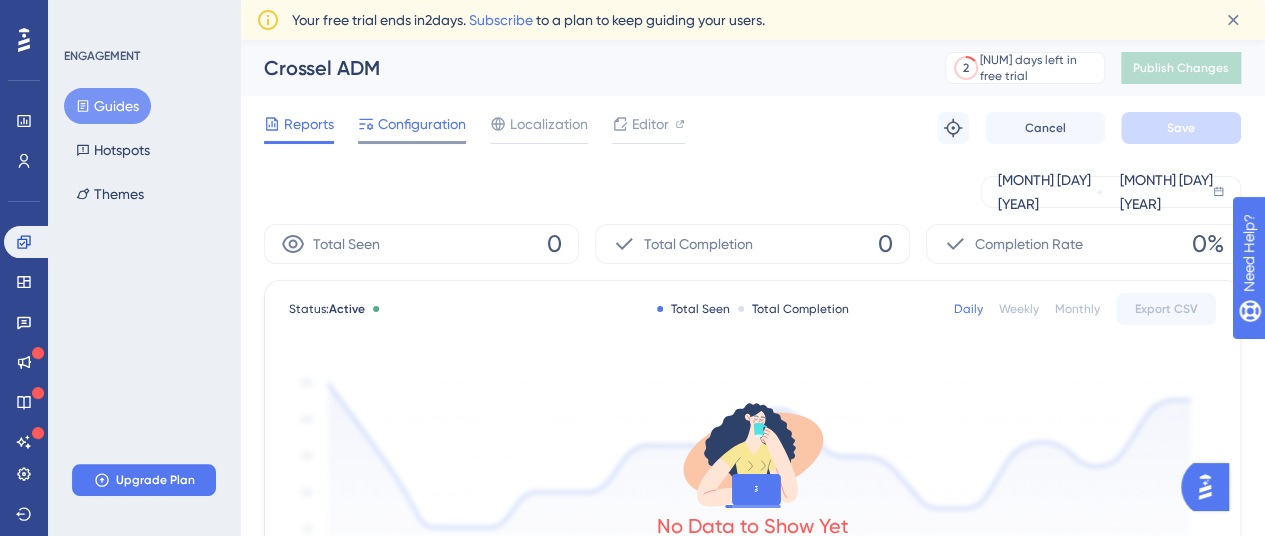 click on "Configuration" at bounding box center [422, 124] 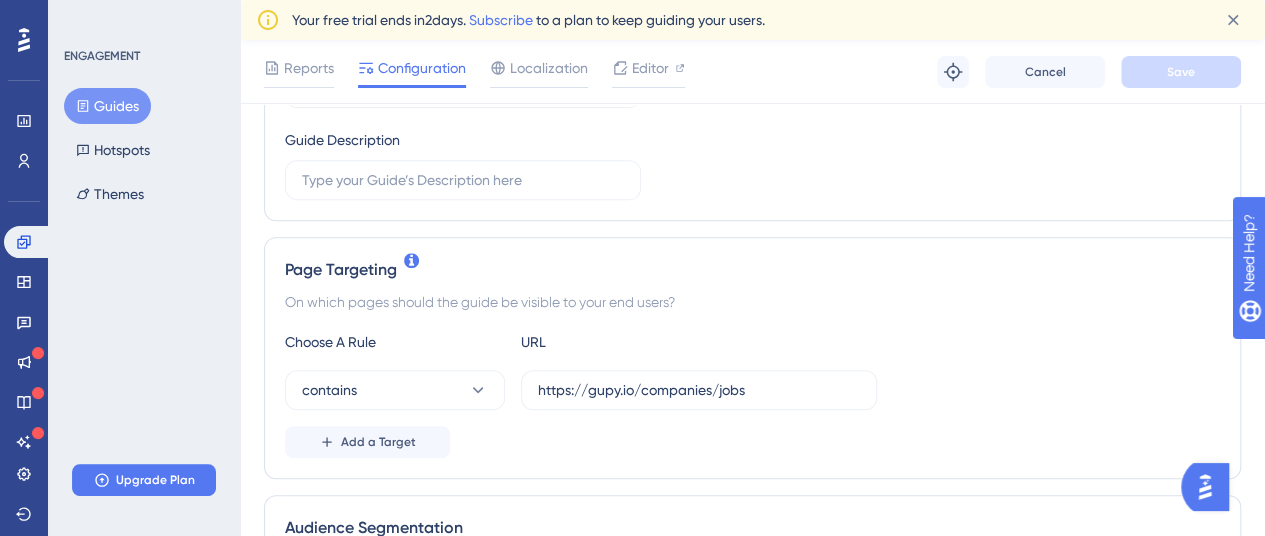 scroll, scrollTop: 361, scrollLeft: 0, axis: vertical 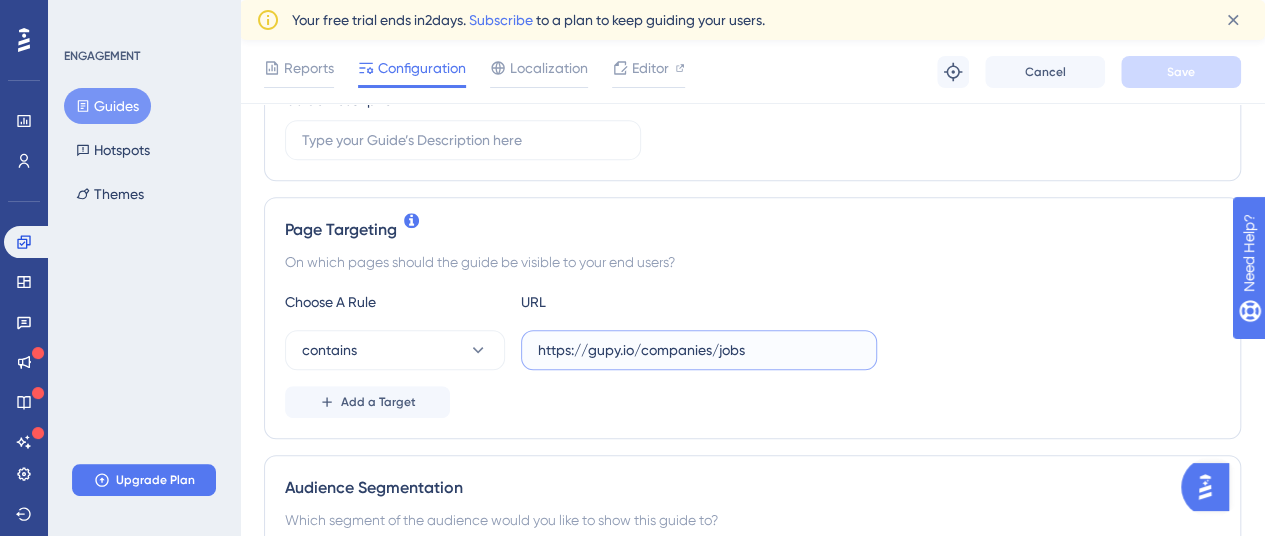 click on "https://gupy.io/companies/jobs" at bounding box center [699, 350] 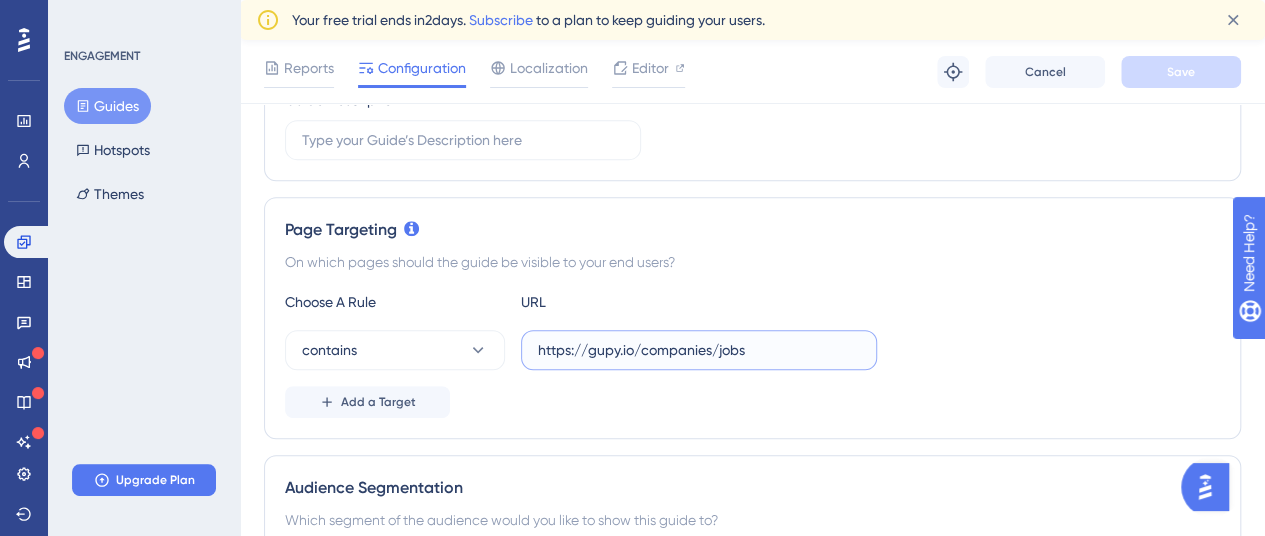 click on "https://gupy.io/companies/jobs" at bounding box center [699, 350] 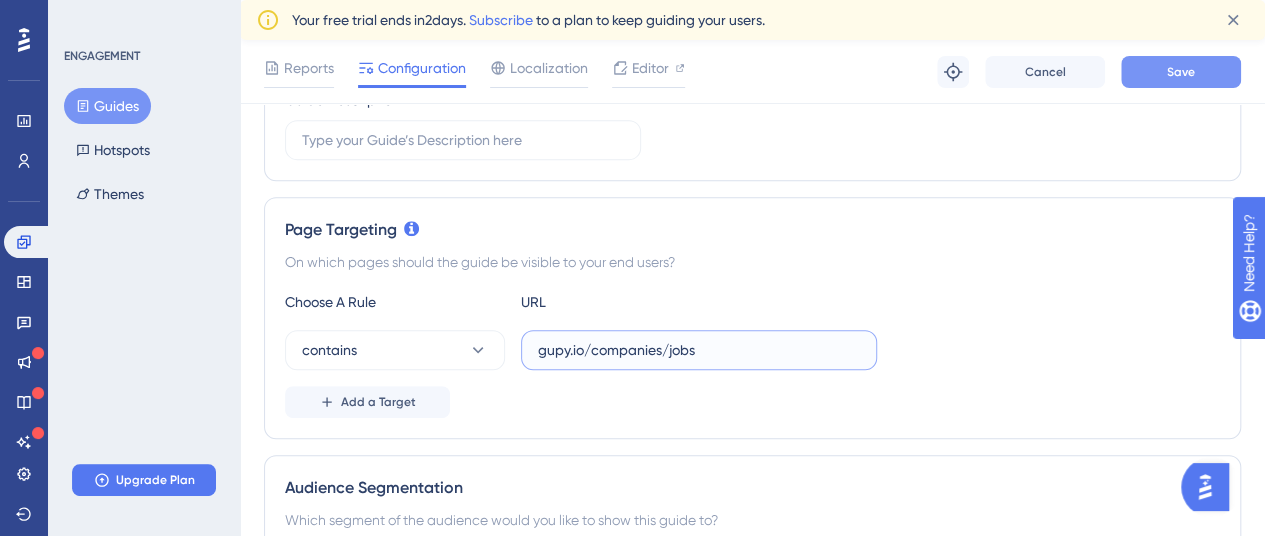 type on "gupy.io/companies/jobs" 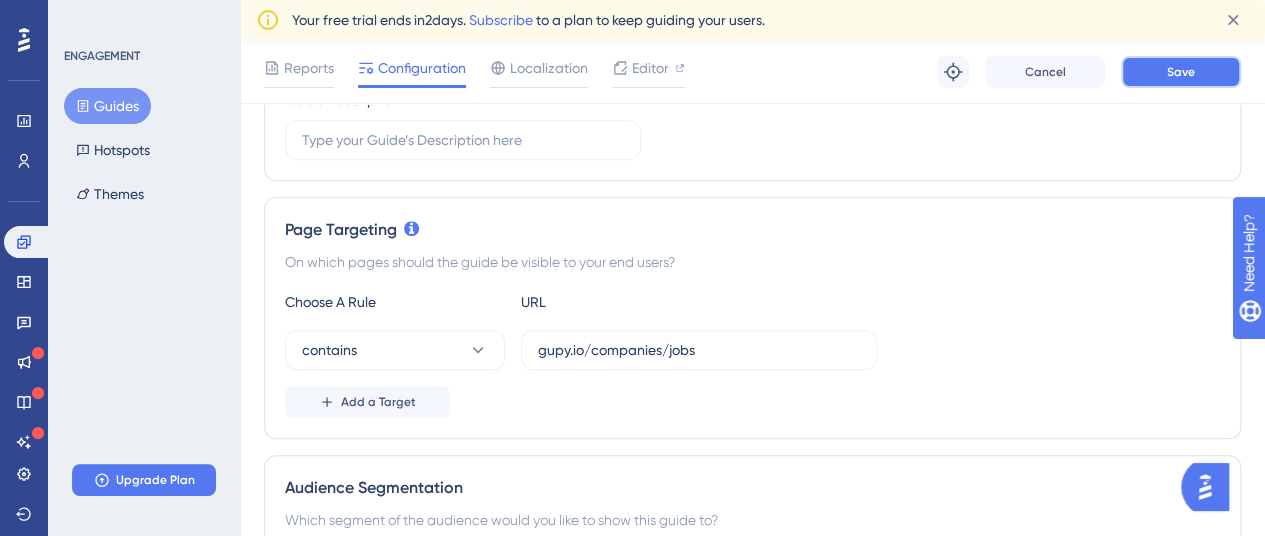 click on "Save" at bounding box center [1181, 72] 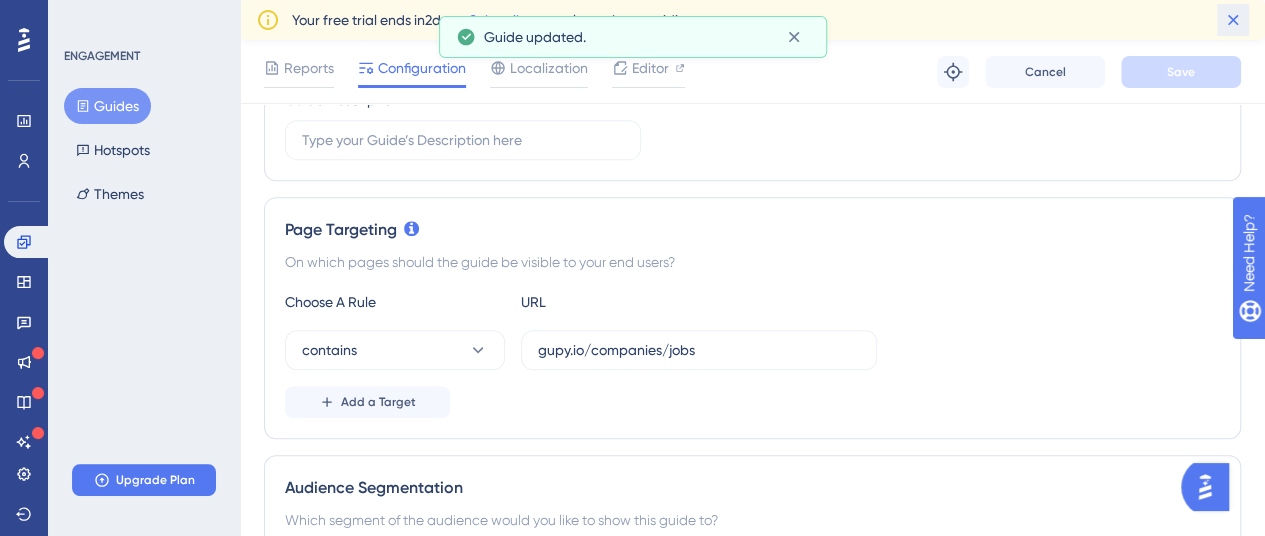 click 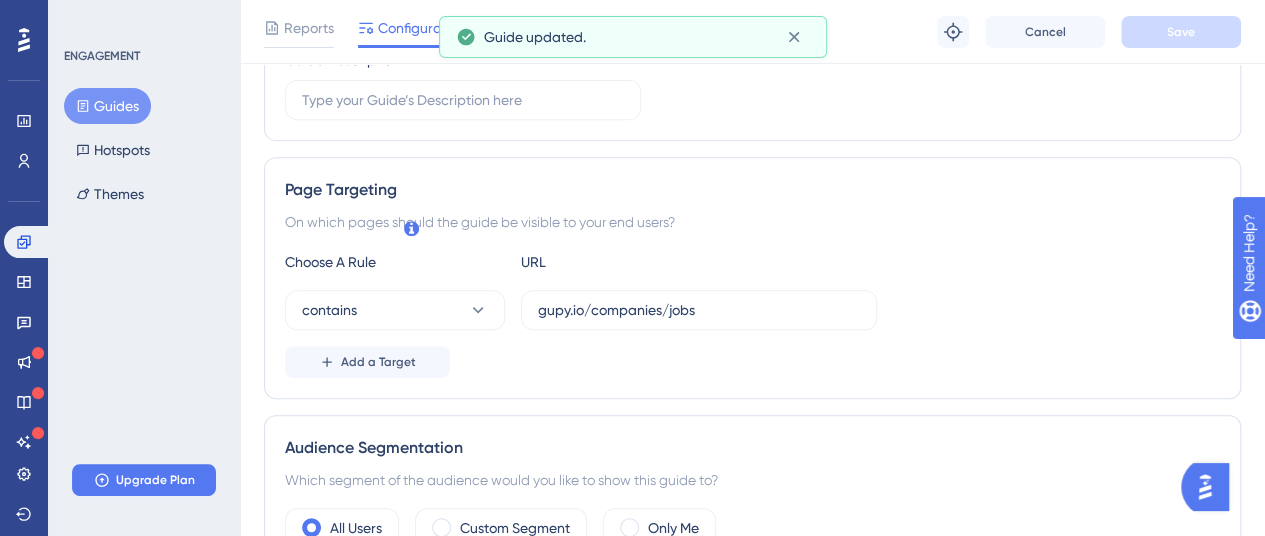 scroll, scrollTop: 0, scrollLeft: 0, axis: both 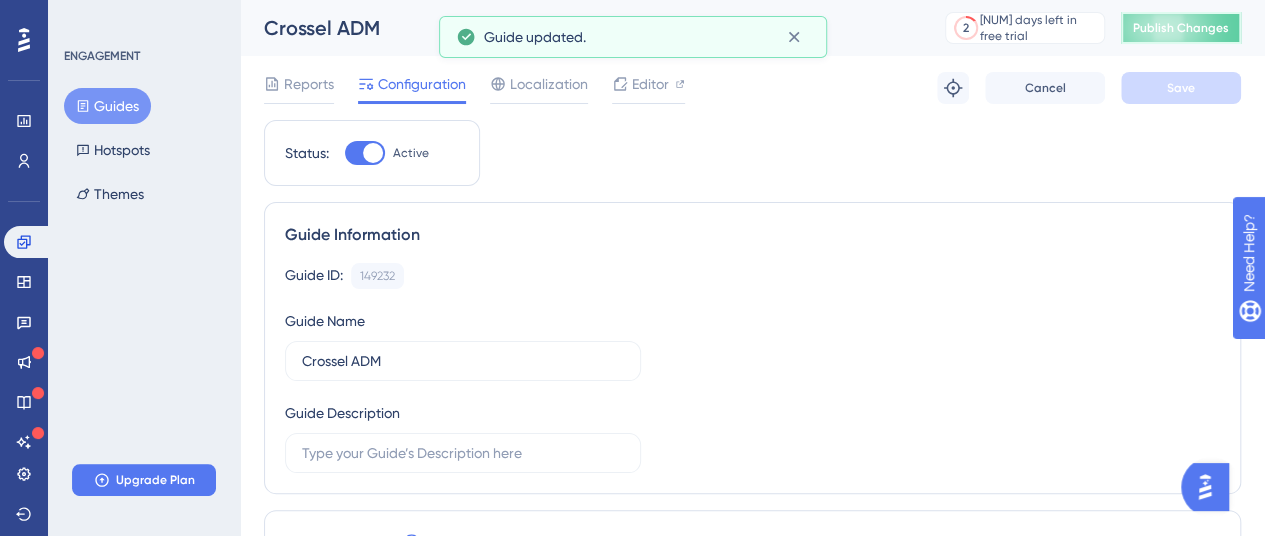 click on "Publish Changes" at bounding box center [1181, 28] 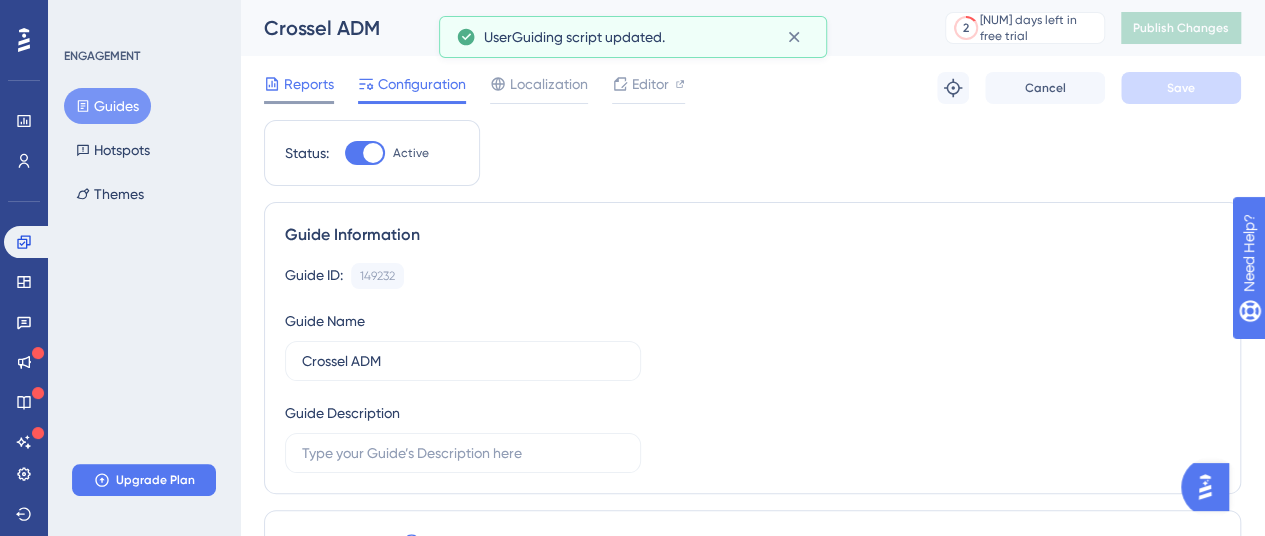 click on "Reports" at bounding box center (309, 84) 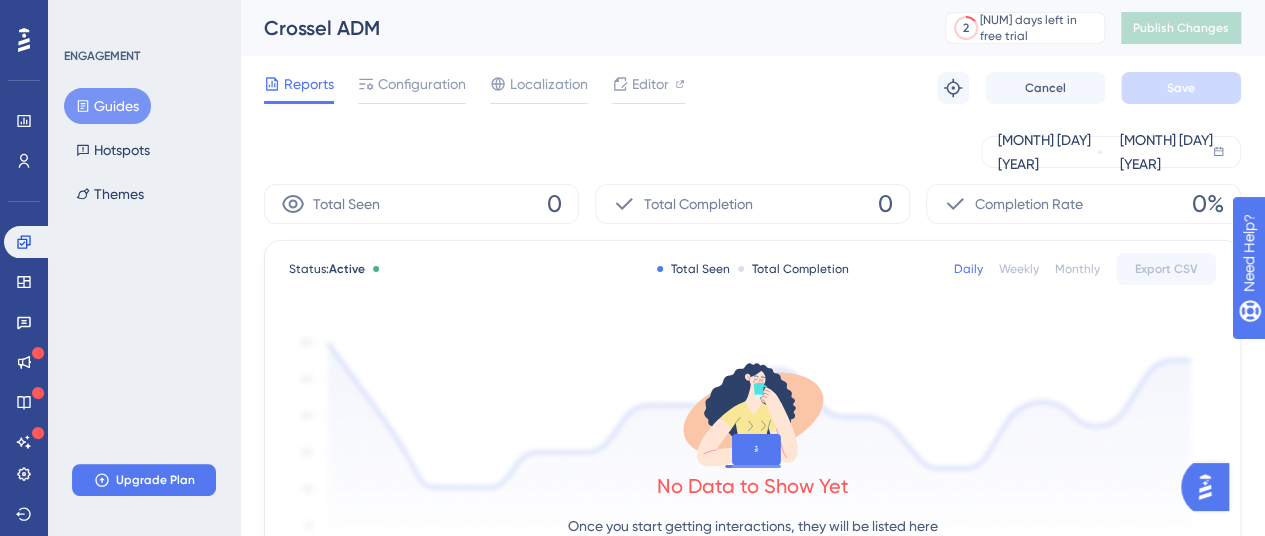 click on "Crossel ADM" at bounding box center (579, 28) 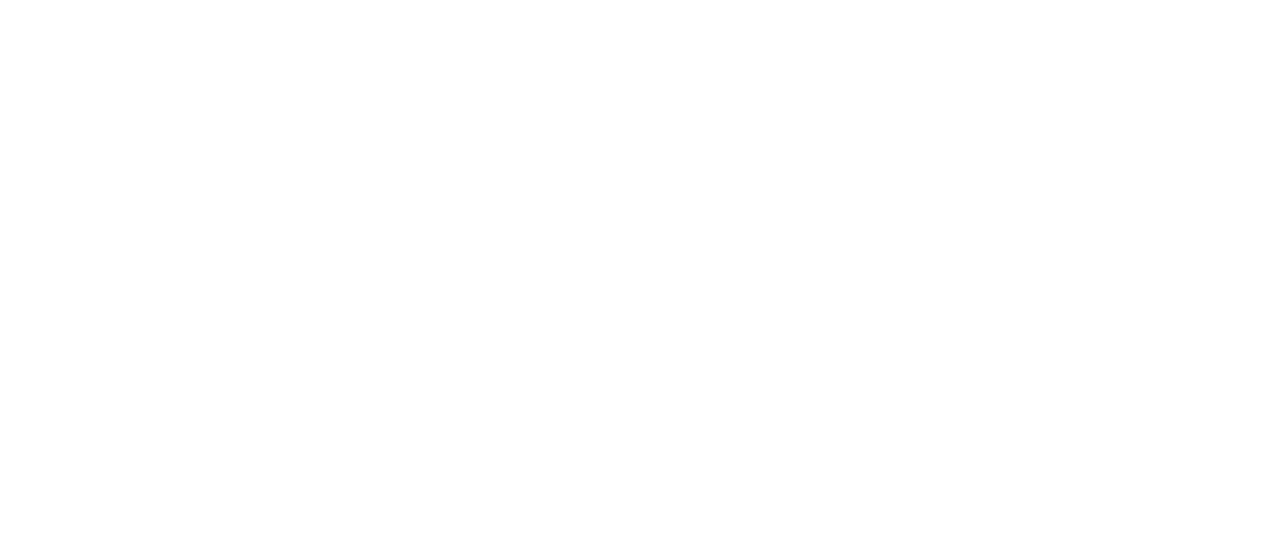 scroll, scrollTop: 0, scrollLeft: 0, axis: both 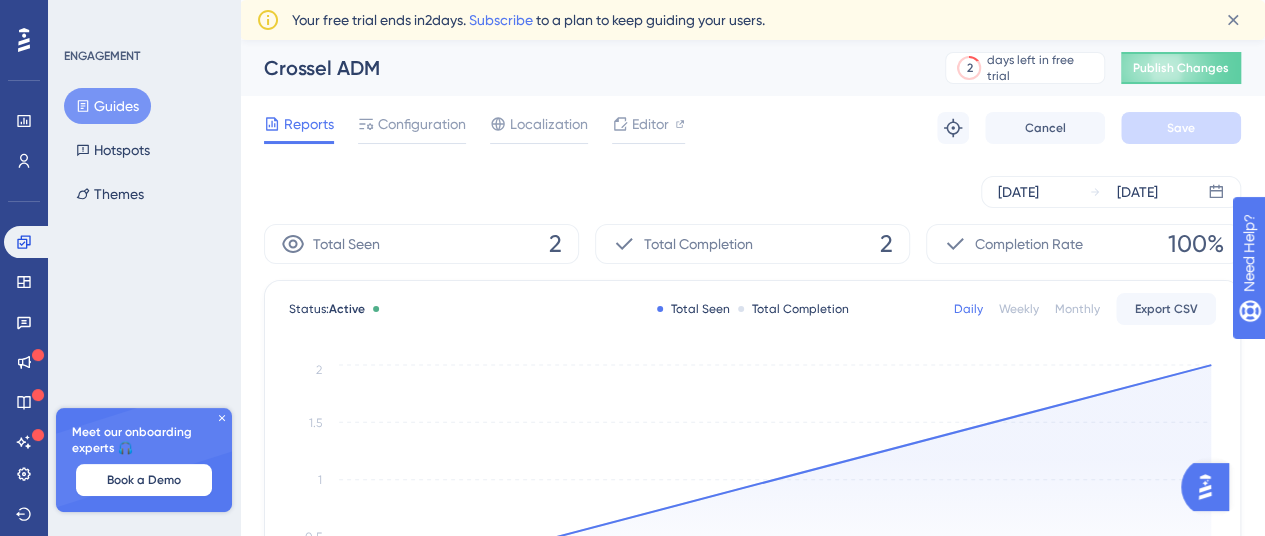 click 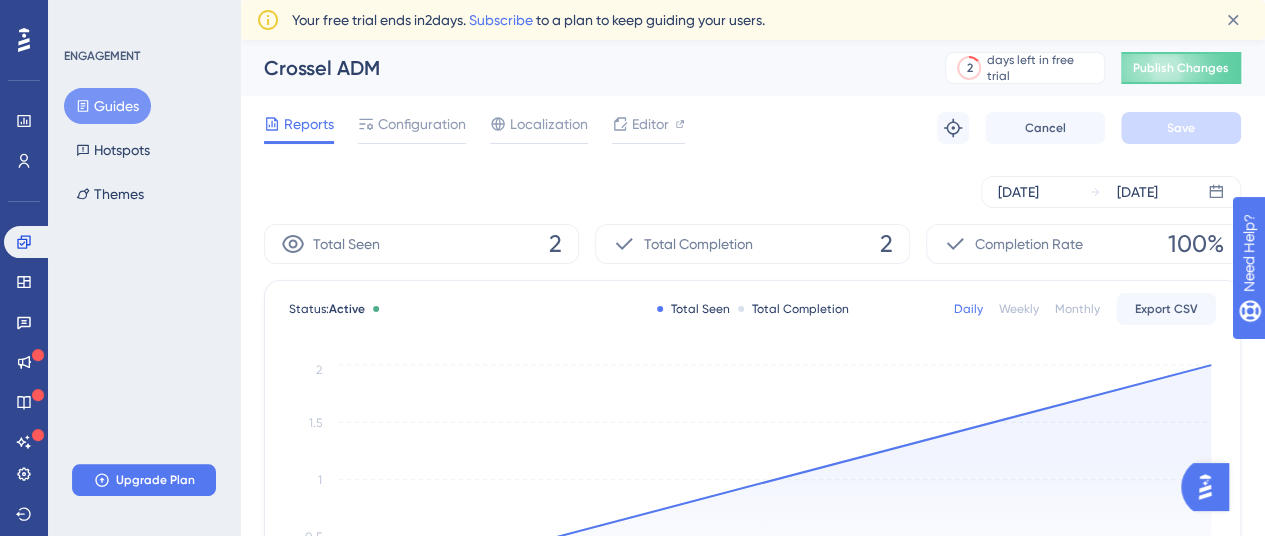 click on "Reports" at bounding box center [299, 128] 